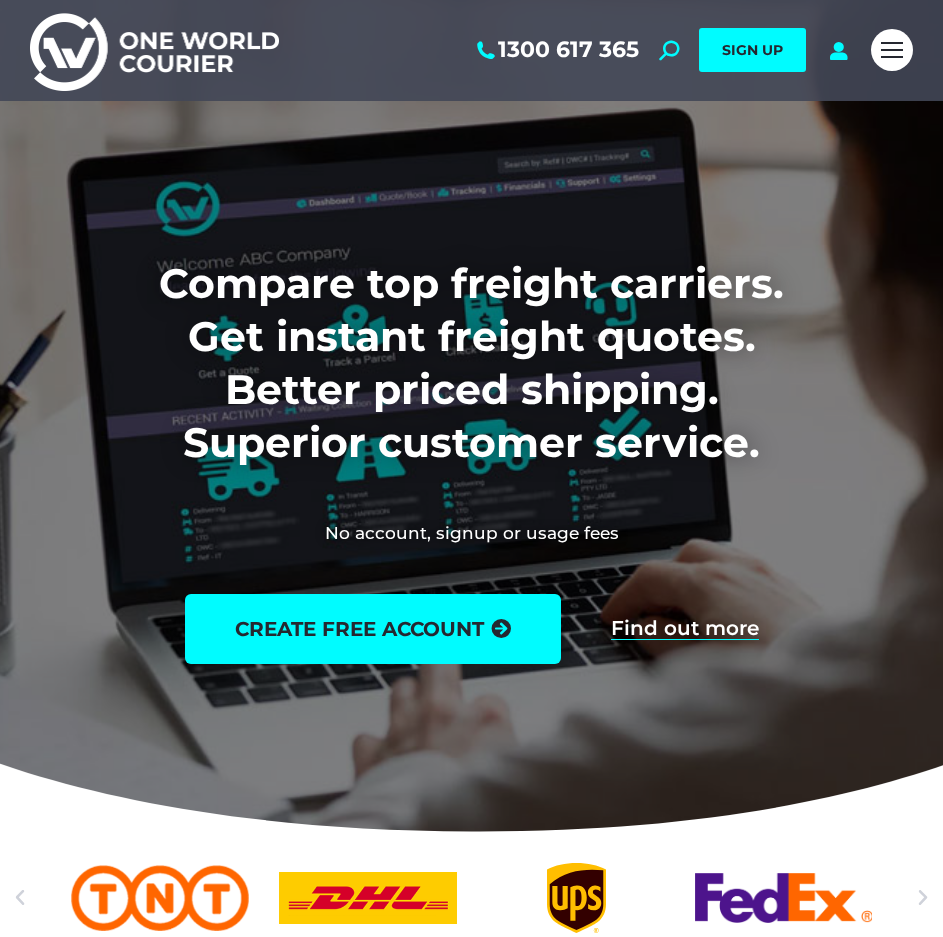 scroll, scrollTop: 0, scrollLeft: 0, axis: both 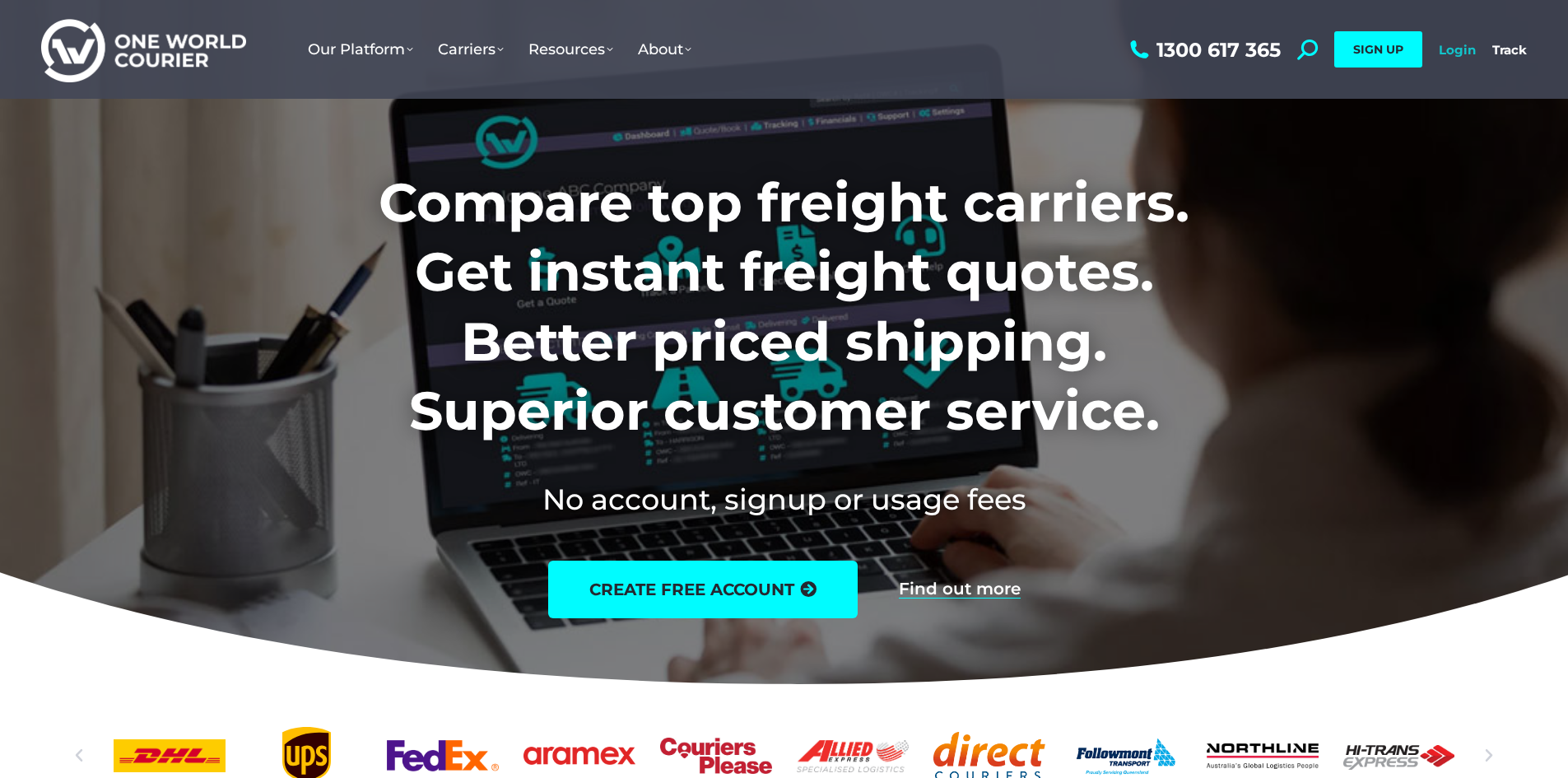 click on "Login" at bounding box center [1457, 49] 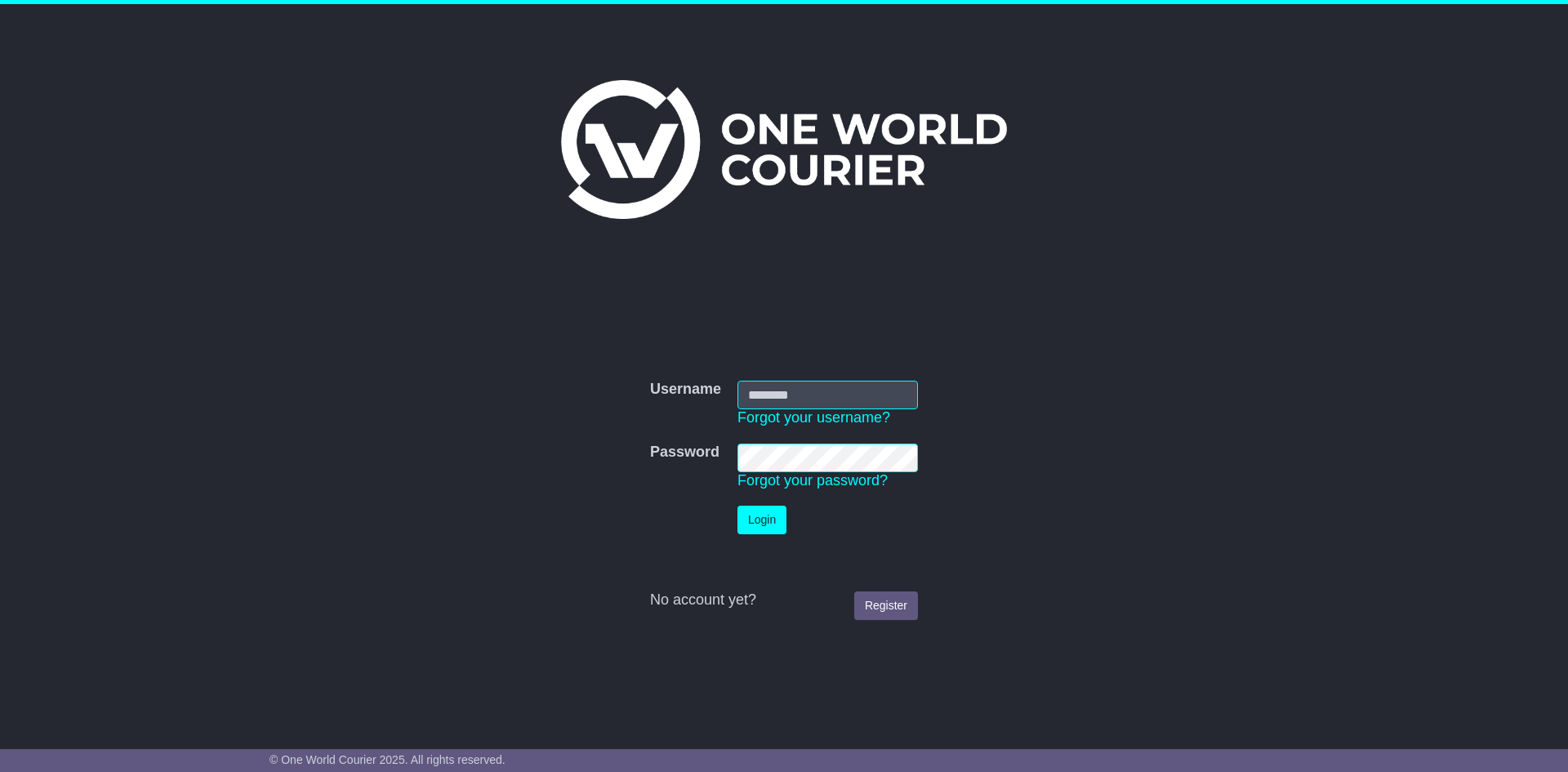 scroll, scrollTop: 0, scrollLeft: 0, axis: both 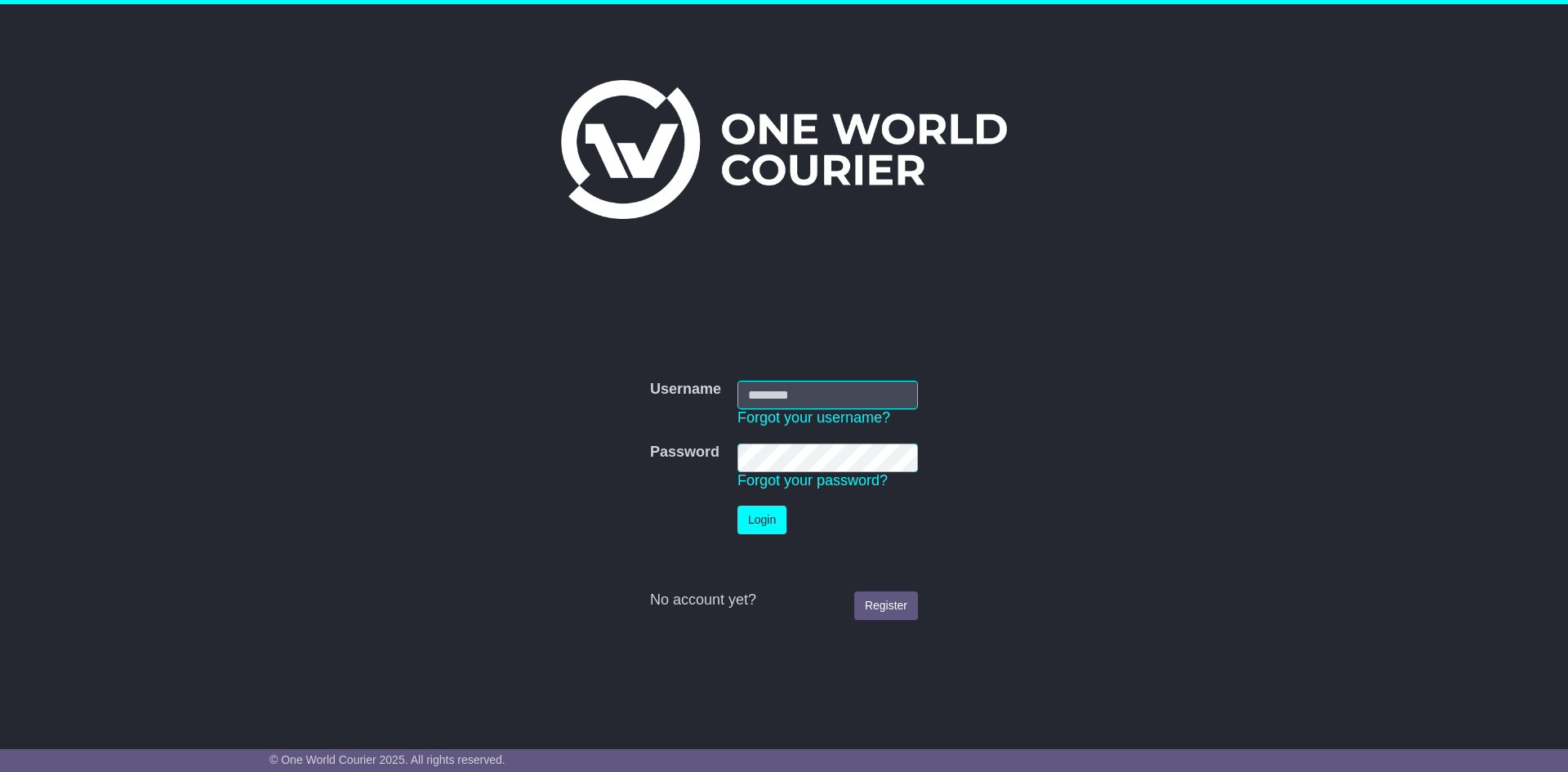 type on "**********" 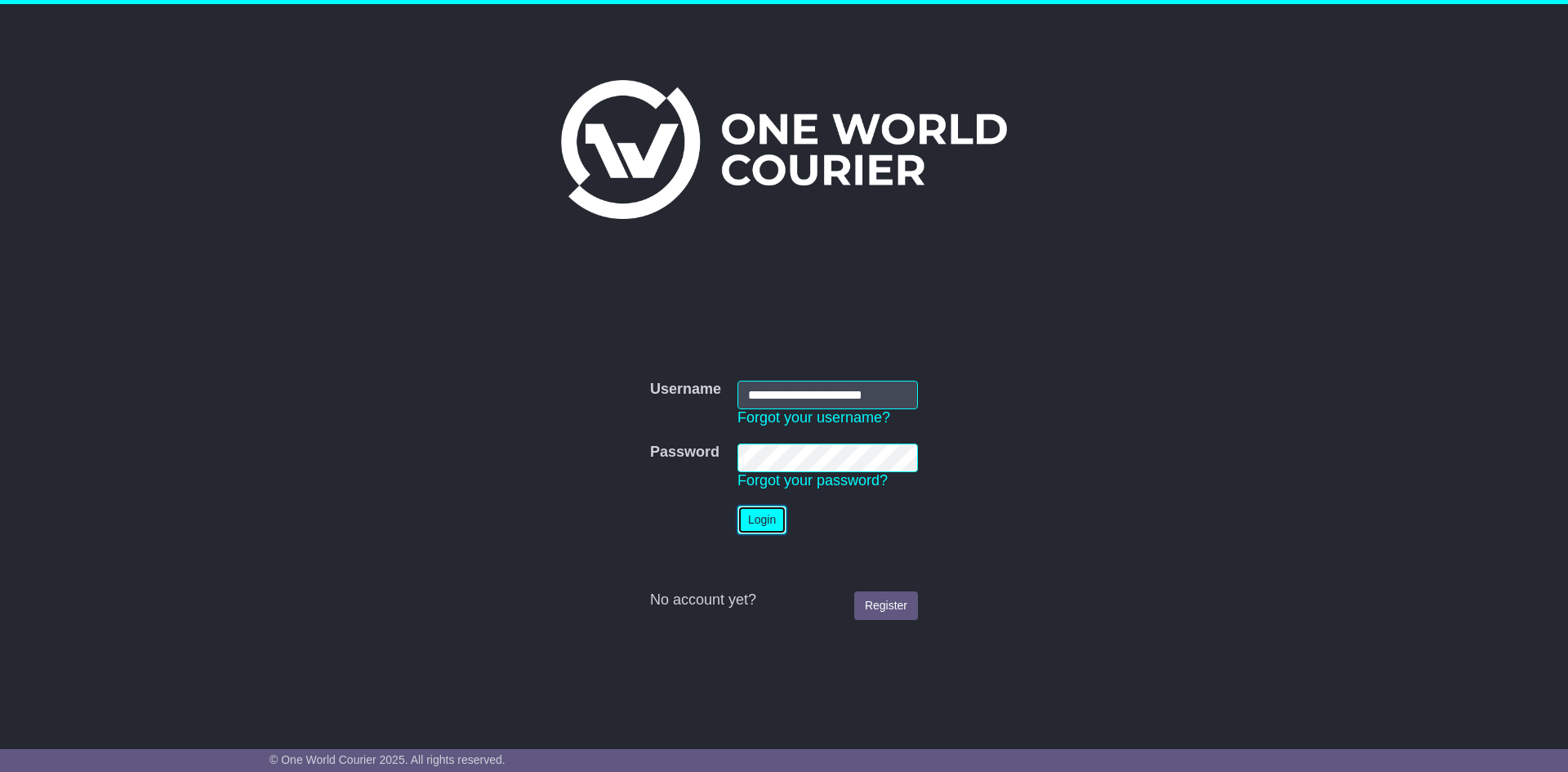 click on "Login" at bounding box center [762, 520] 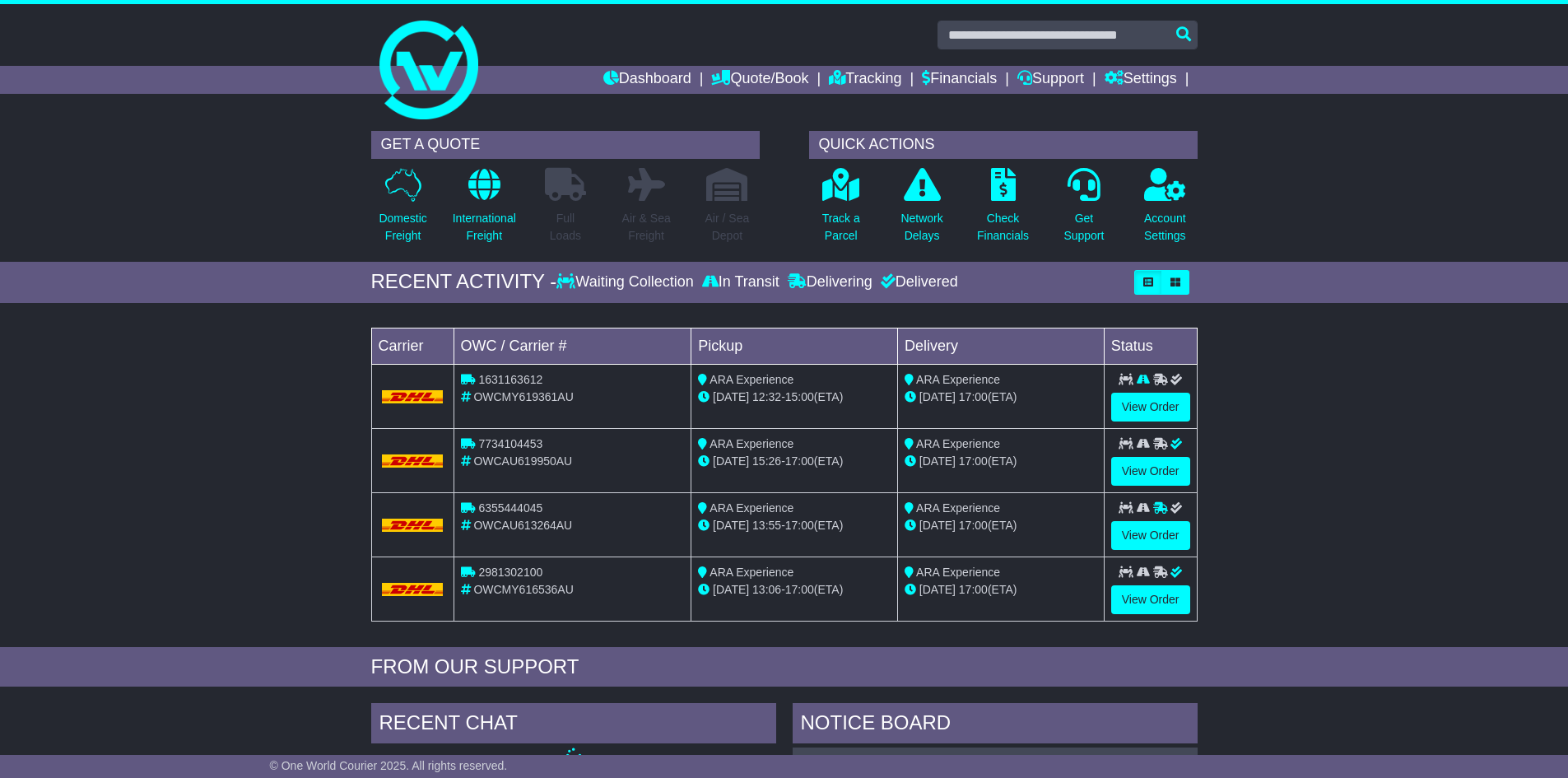 scroll, scrollTop: 0, scrollLeft: 0, axis: both 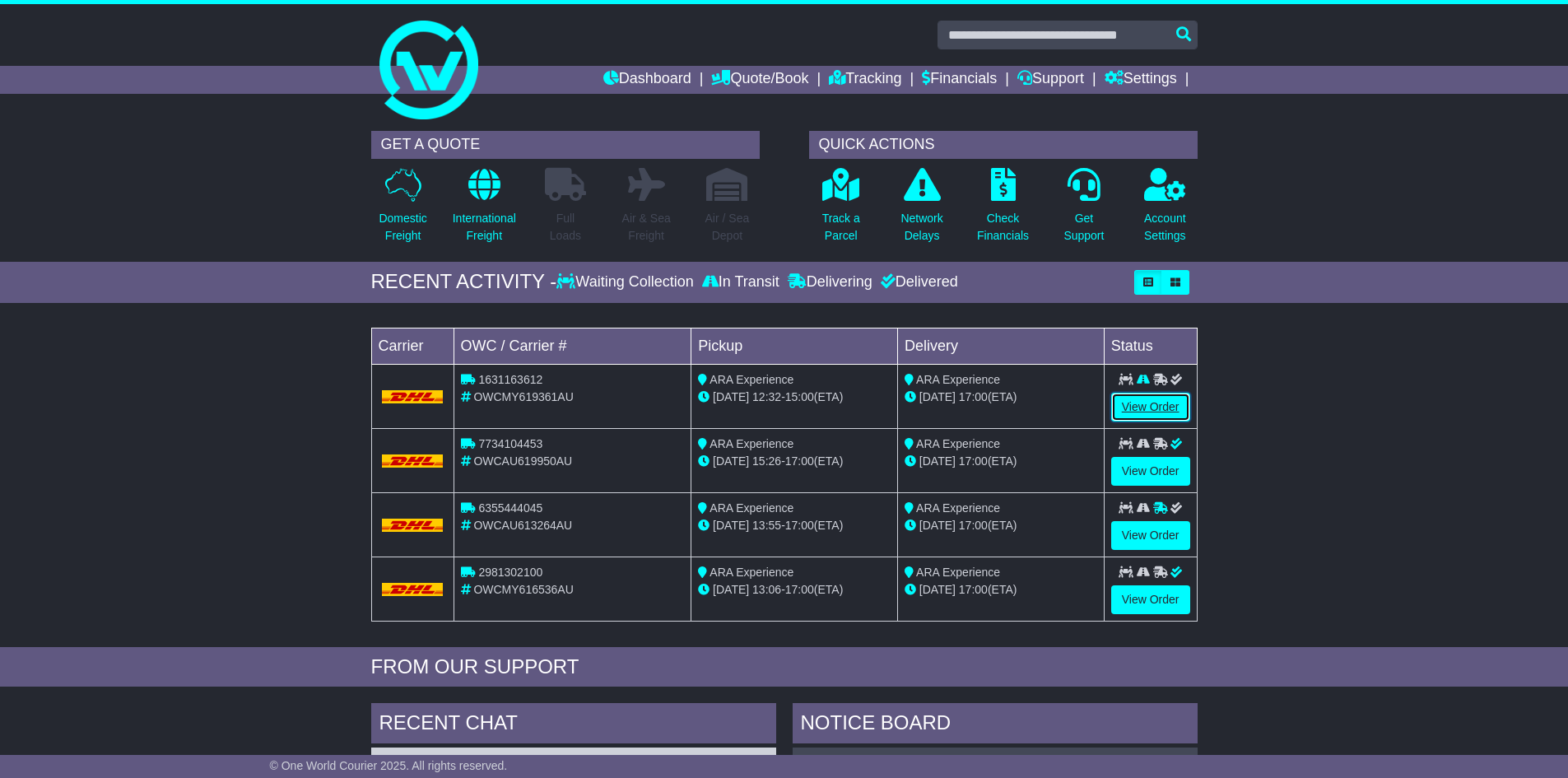 click on "View Order" at bounding box center (1151, 407) 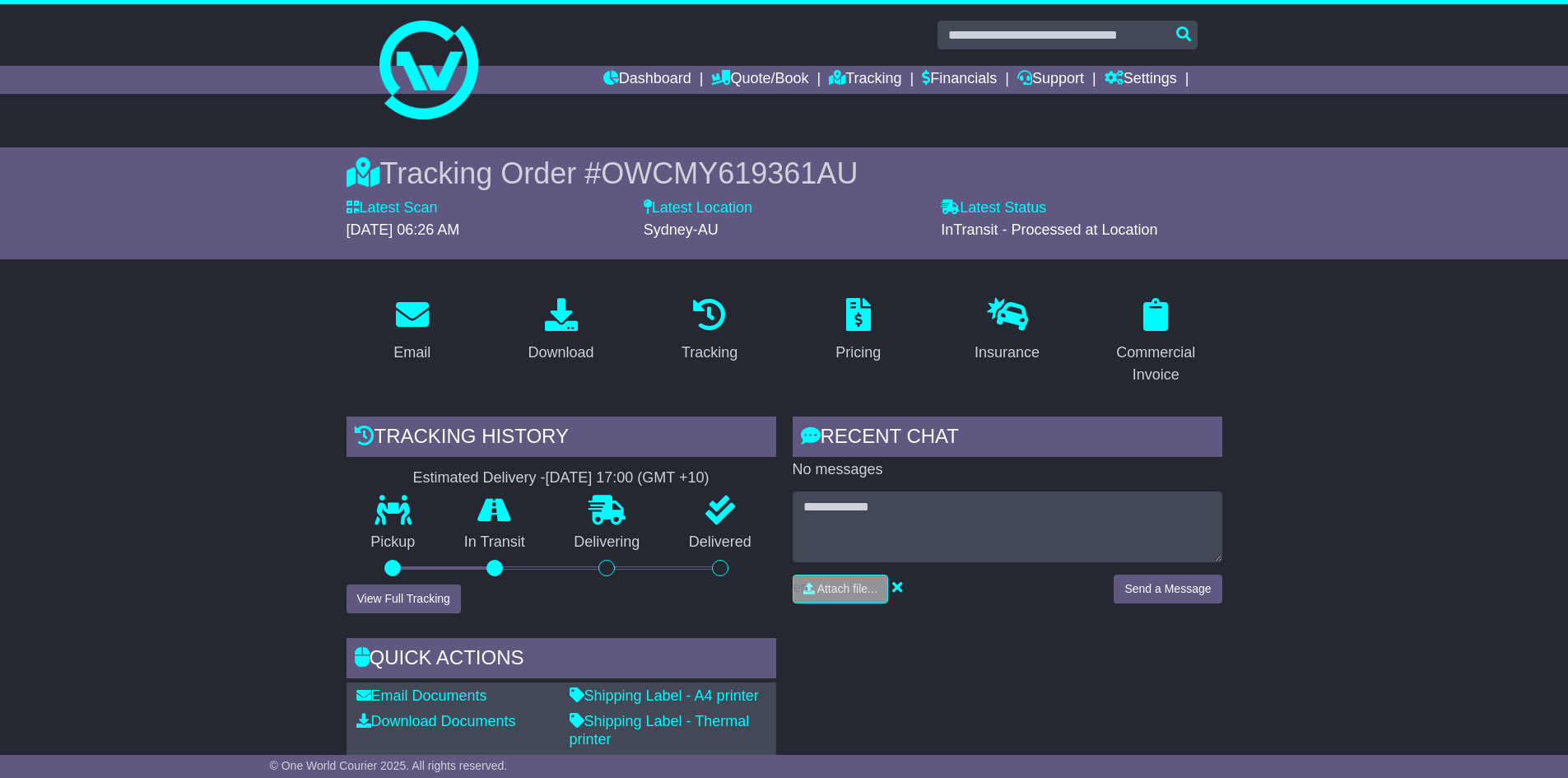 scroll, scrollTop: 0, scrollLeft: 0, axis: both 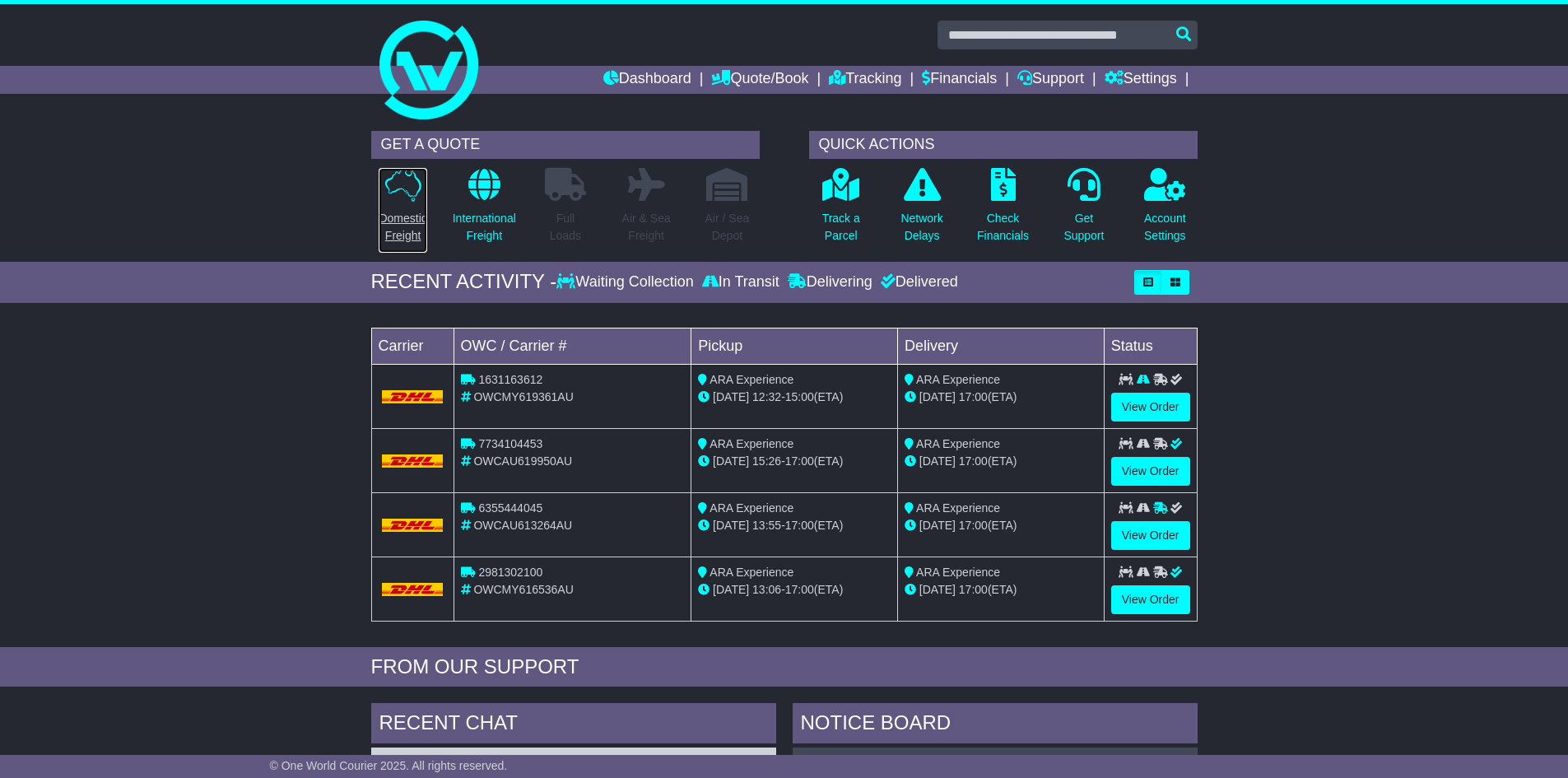 click on "Domestic Freight" at bounding box center [402, 227] 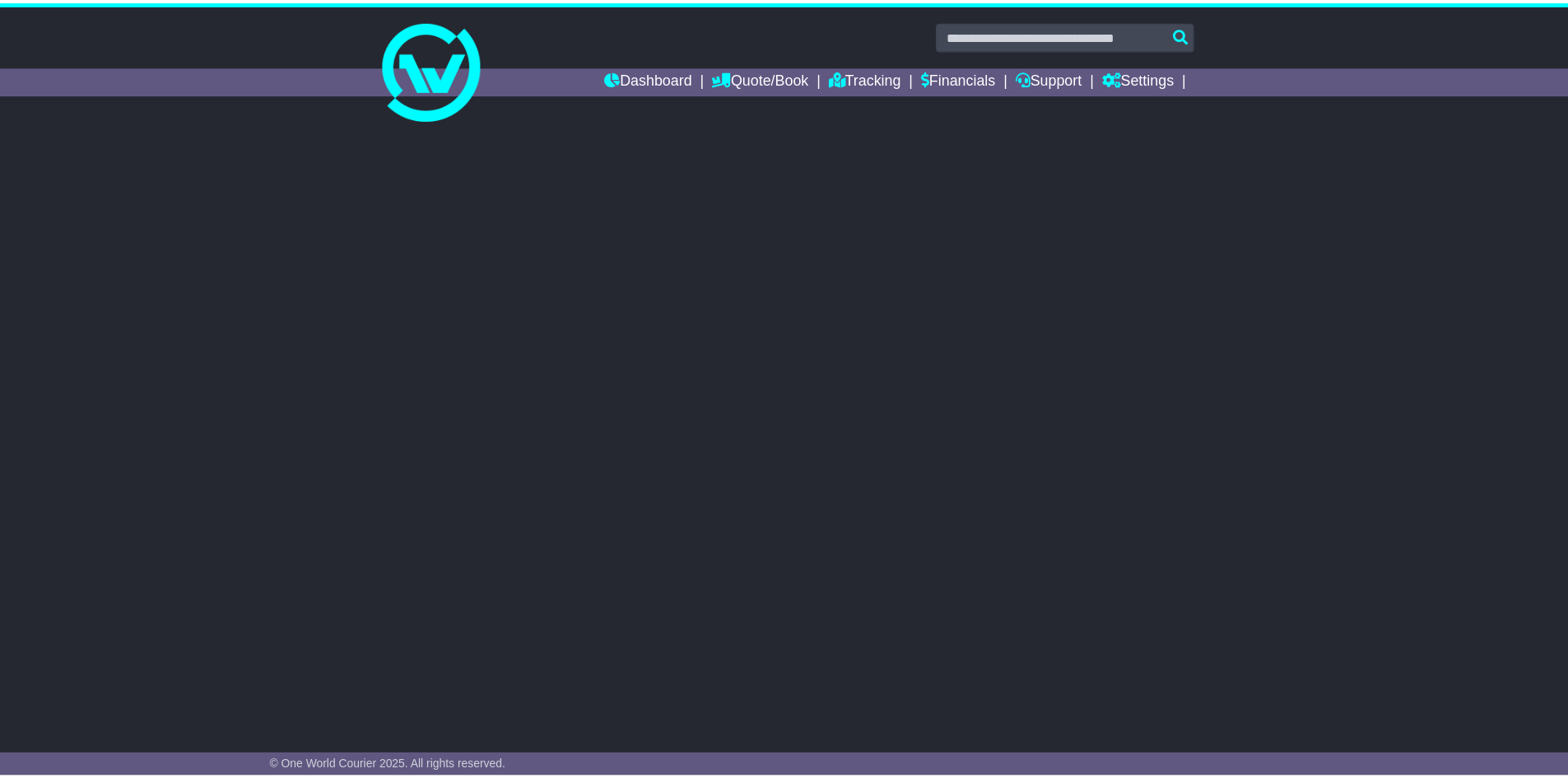 scroll, scrollTop: 0, scrollLeft: 0, axis: both 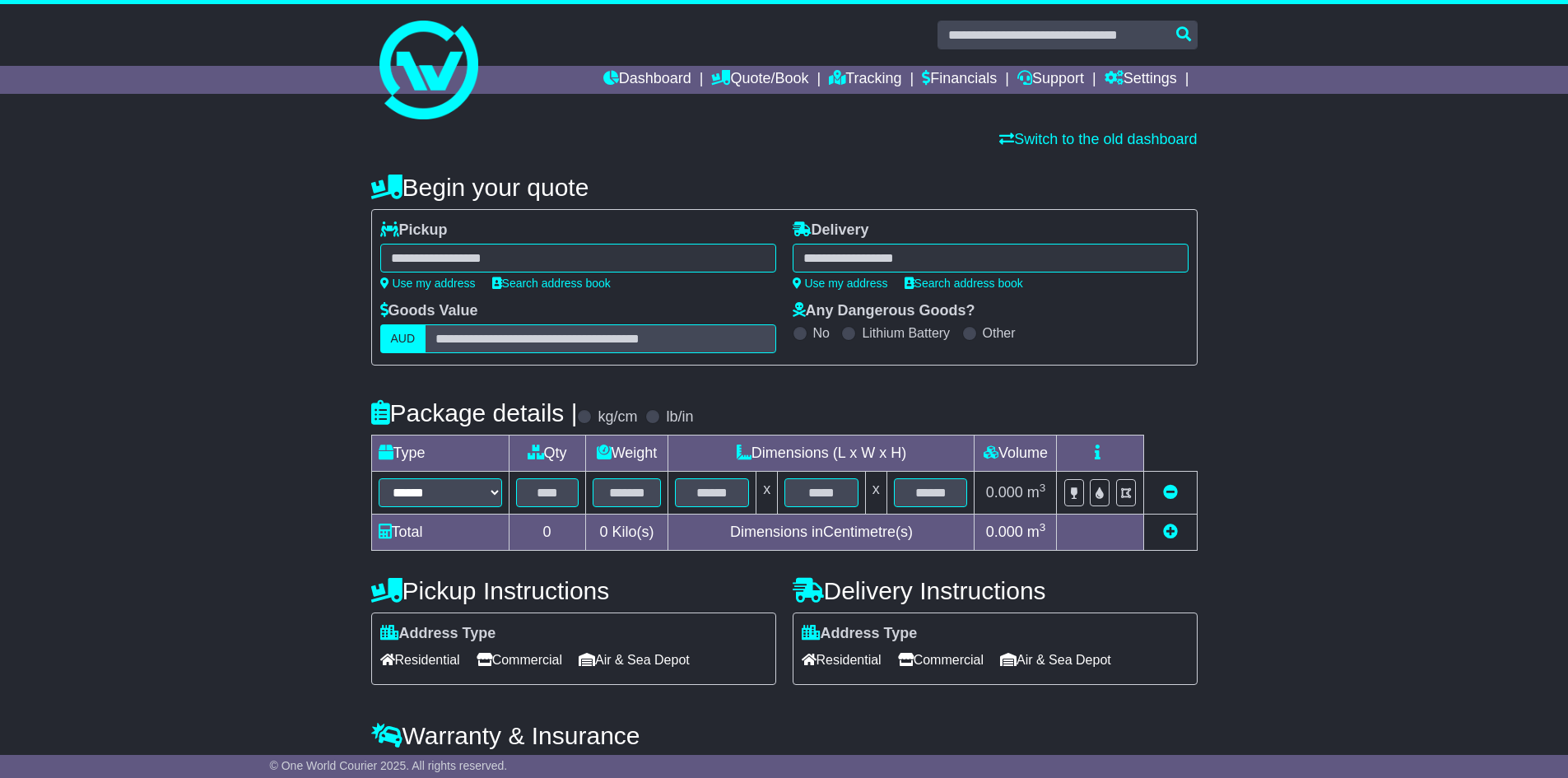 click at bounding box center (578, 258) 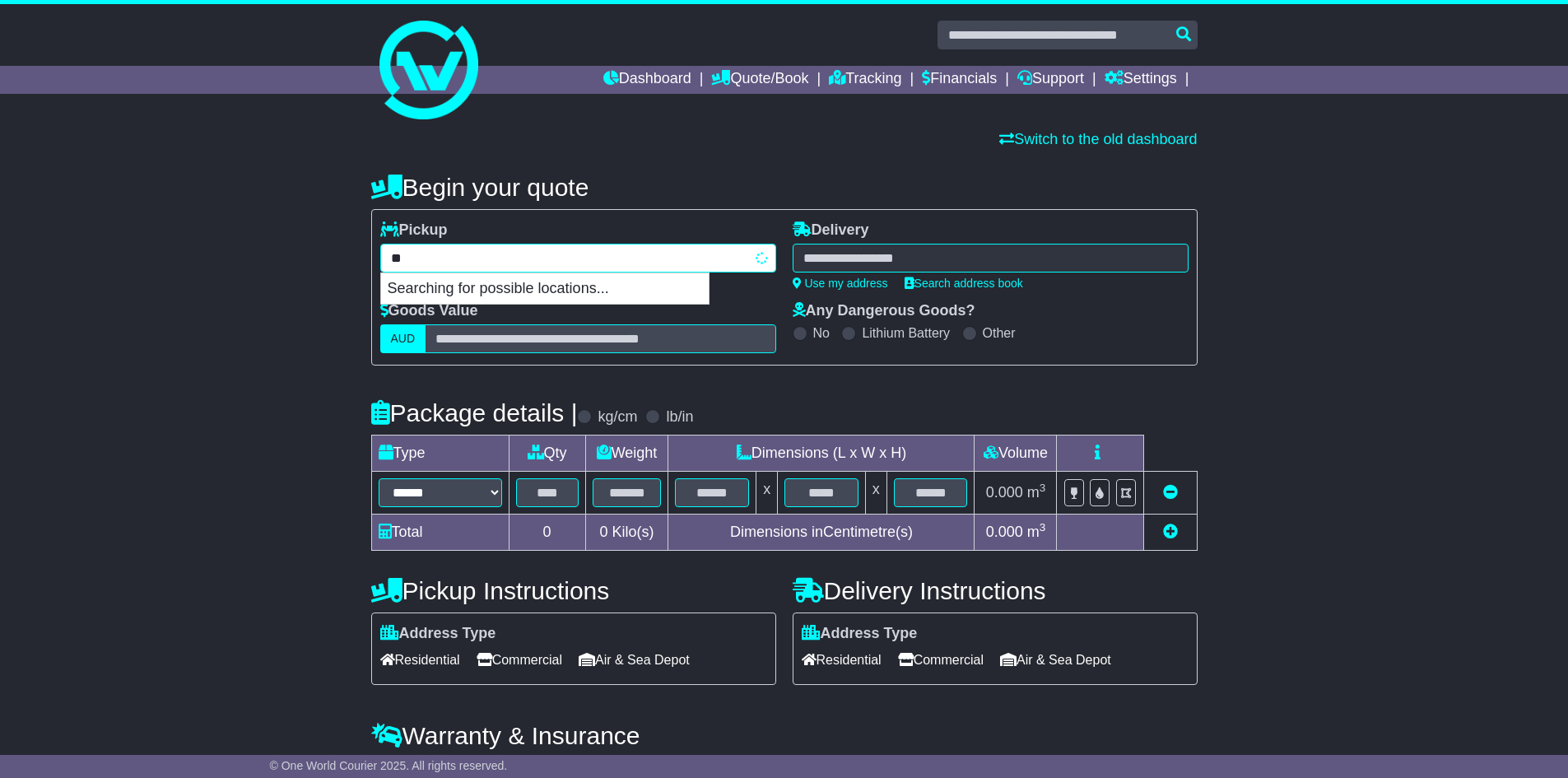 type on "*" 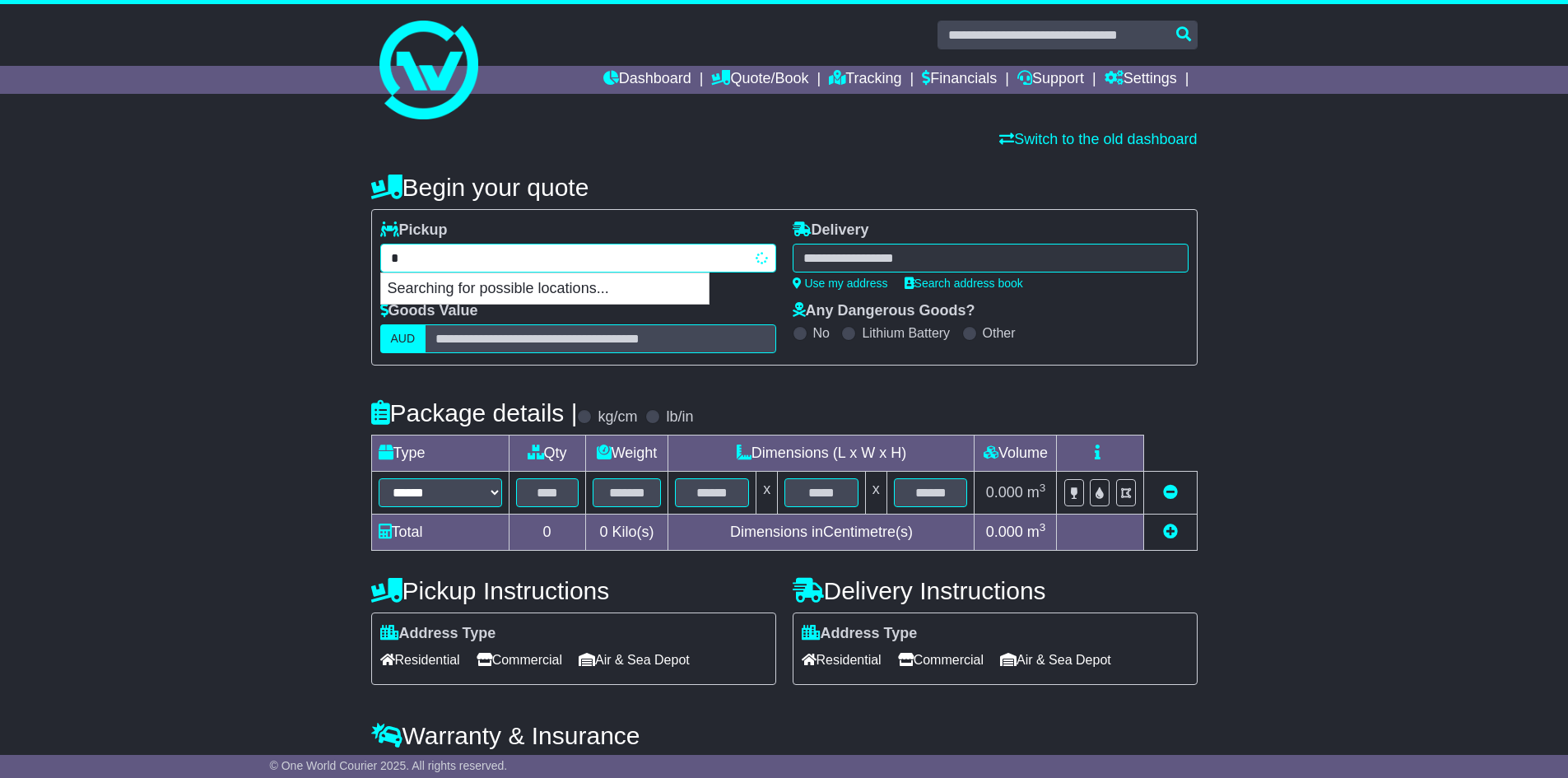 type 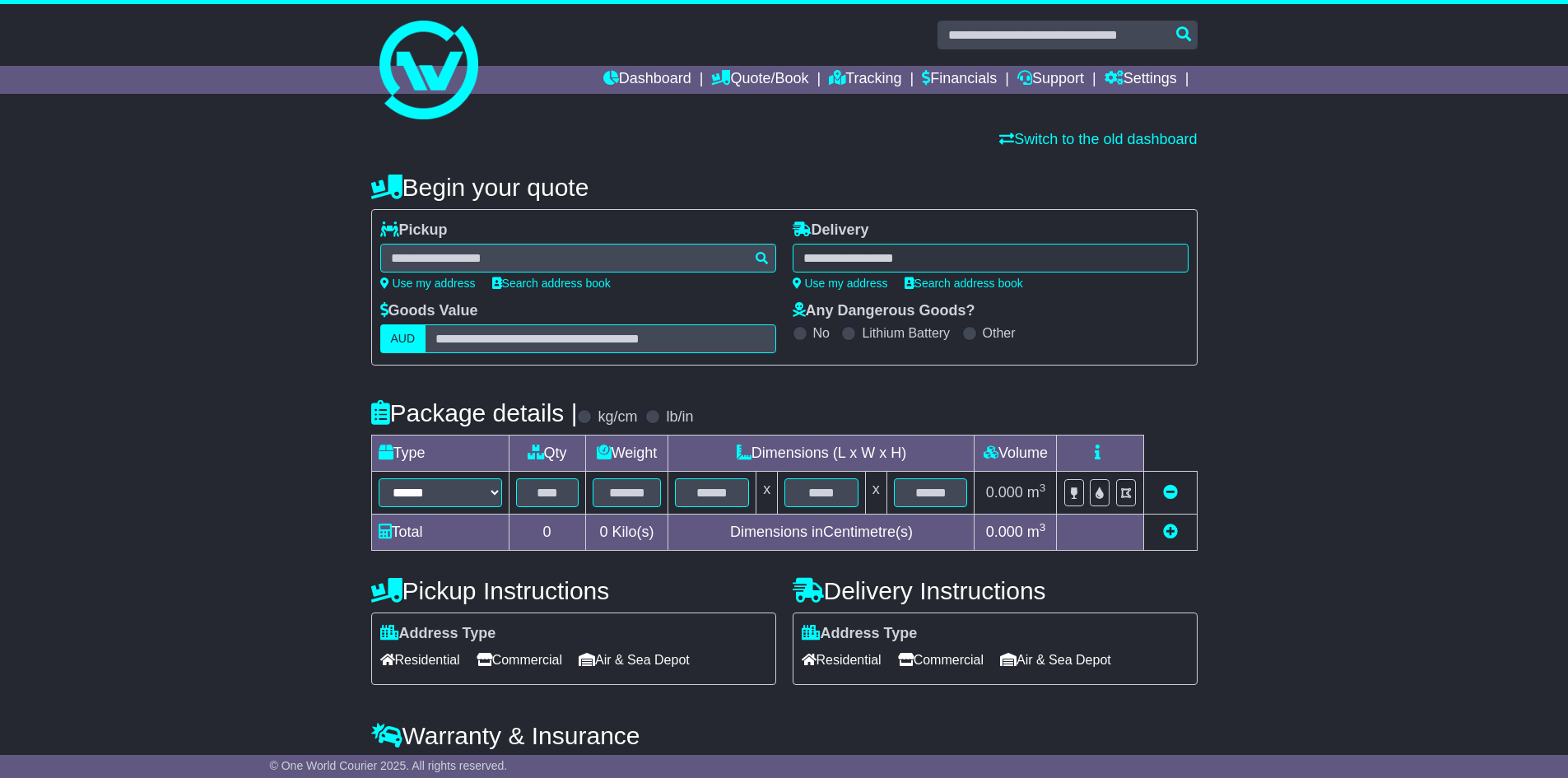 click on "**********" at bounding box center [784, 497] 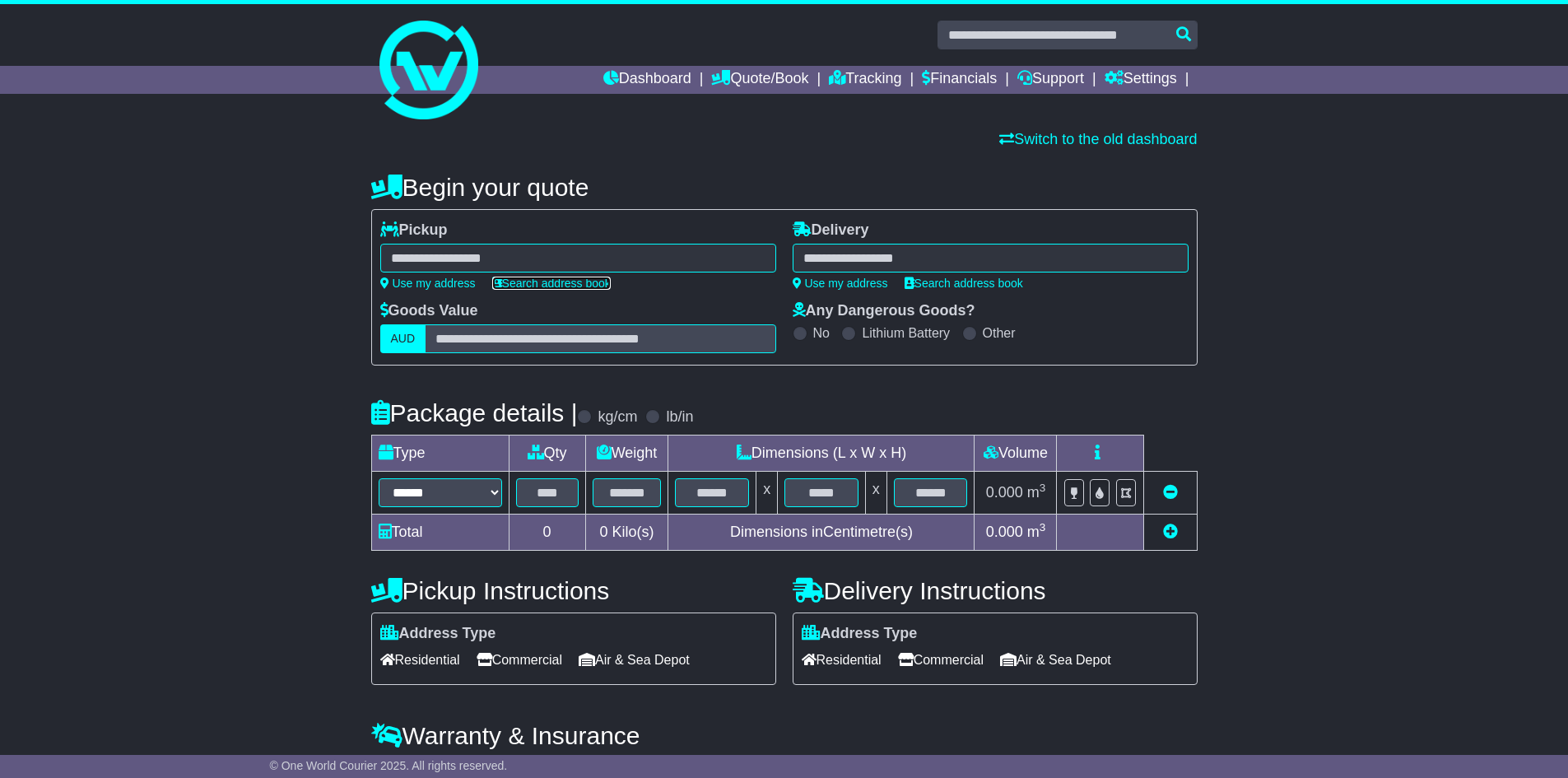 click on "Search address book" at bounding box center [551, 283] 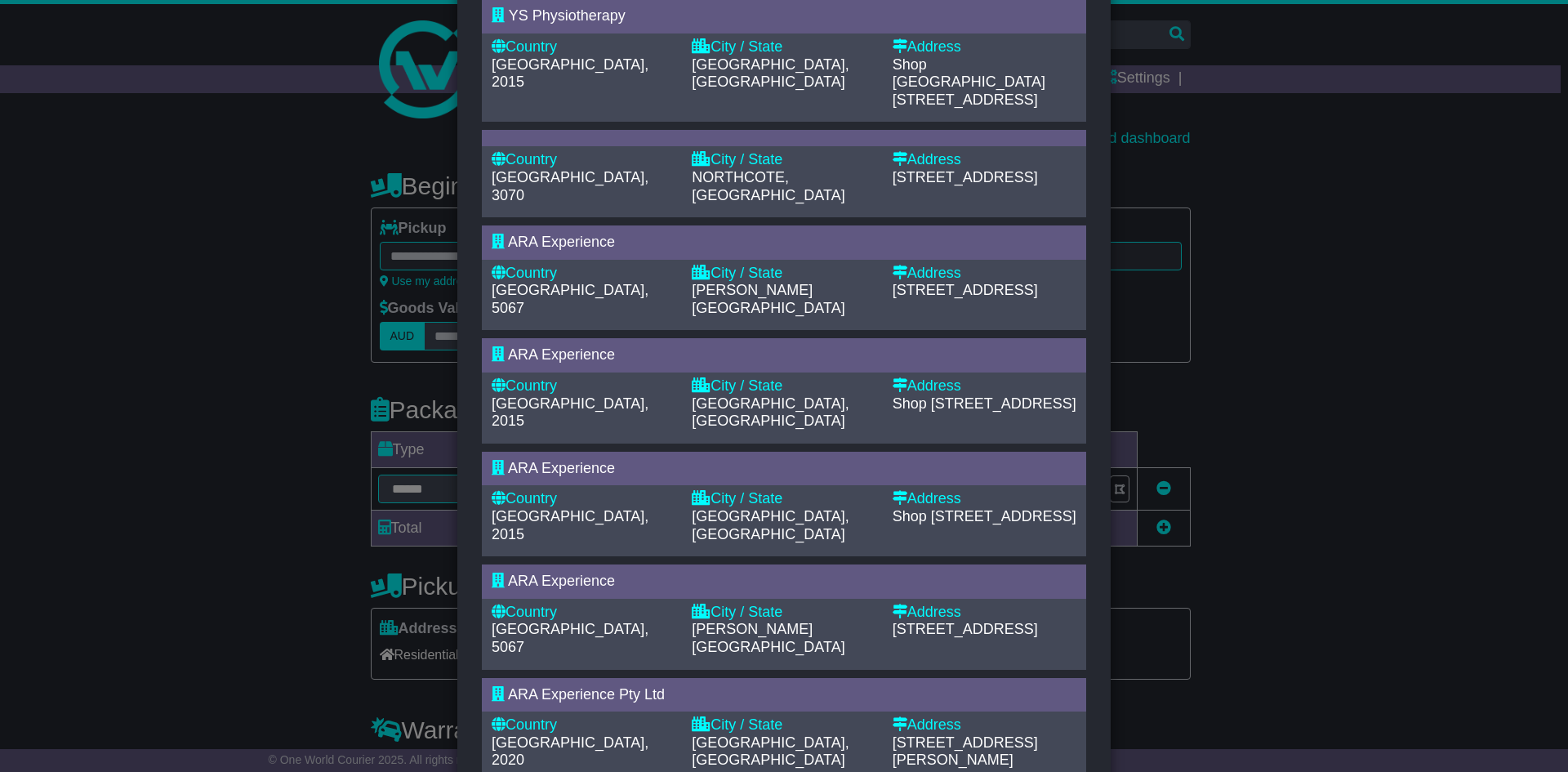 scroll, scrollTop: 431, scrollLeft: 0, axis: vertical 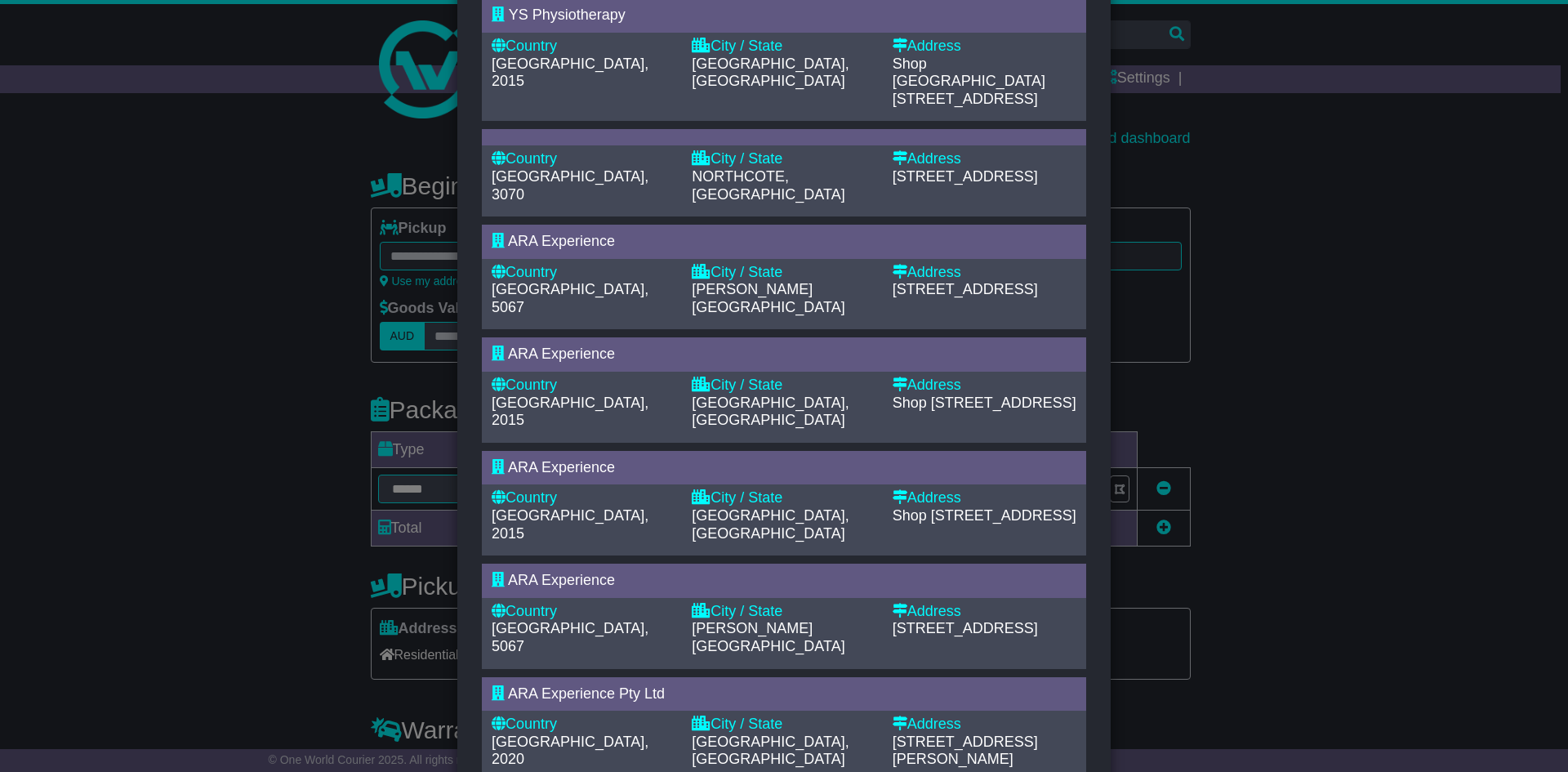 click on "[PERSON_NAME][GEOGRAPHIC_DATA]" at bounding box center (783, 637) 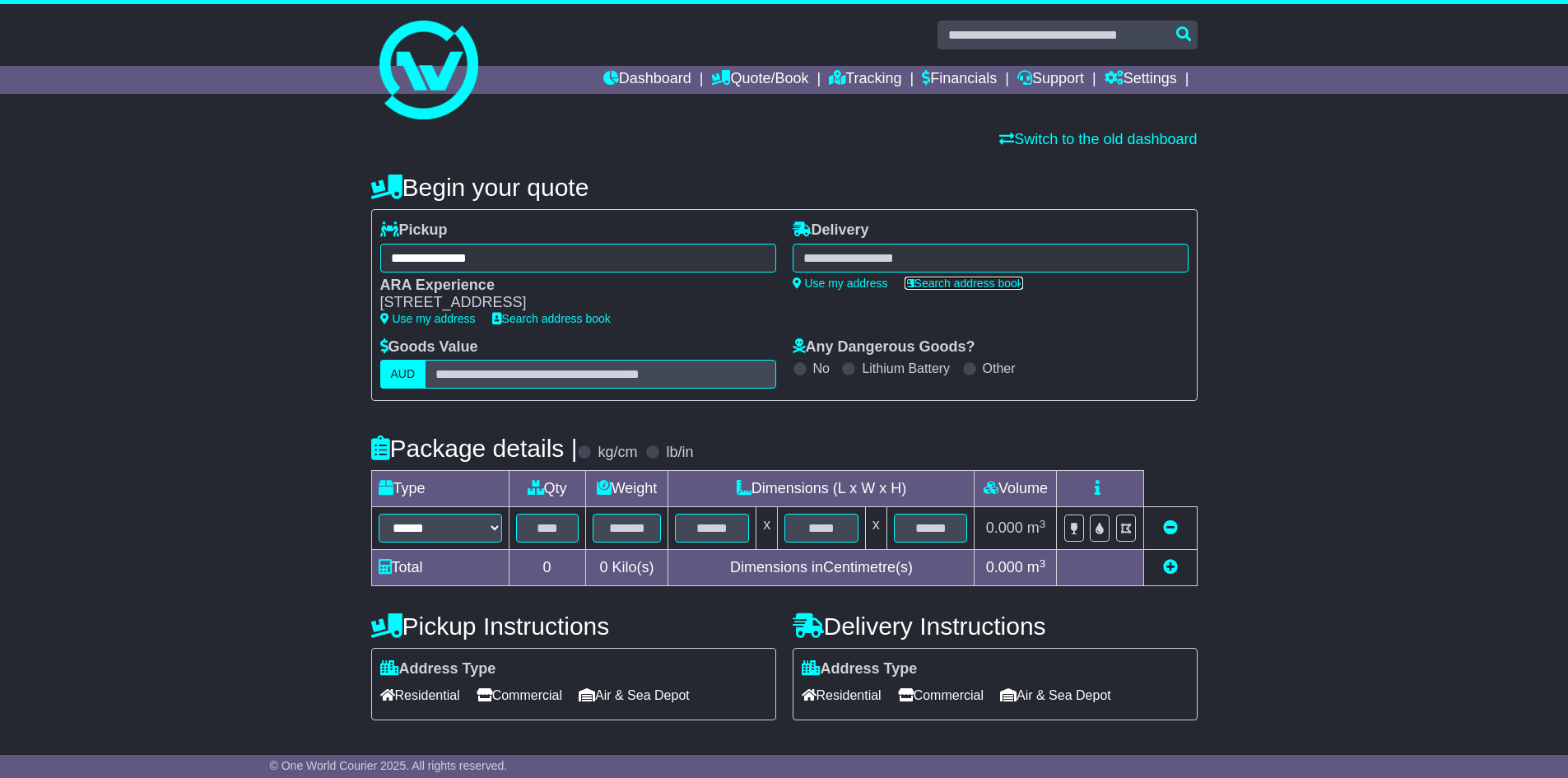 click on "Search address book" at bounding box center (964, 283) 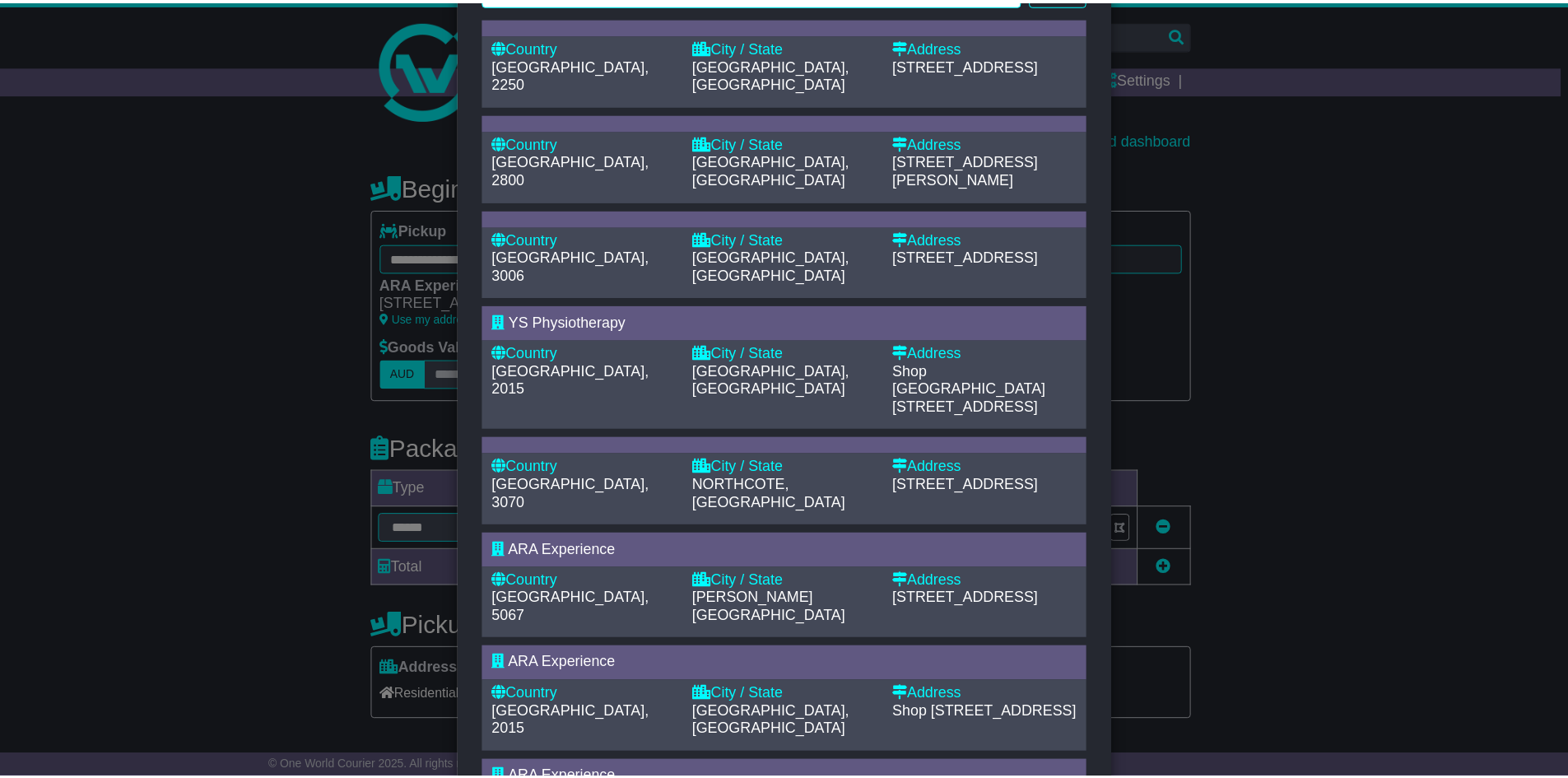 scroll, scrollTop: 165, scrollLeft: 0, axis: vertical 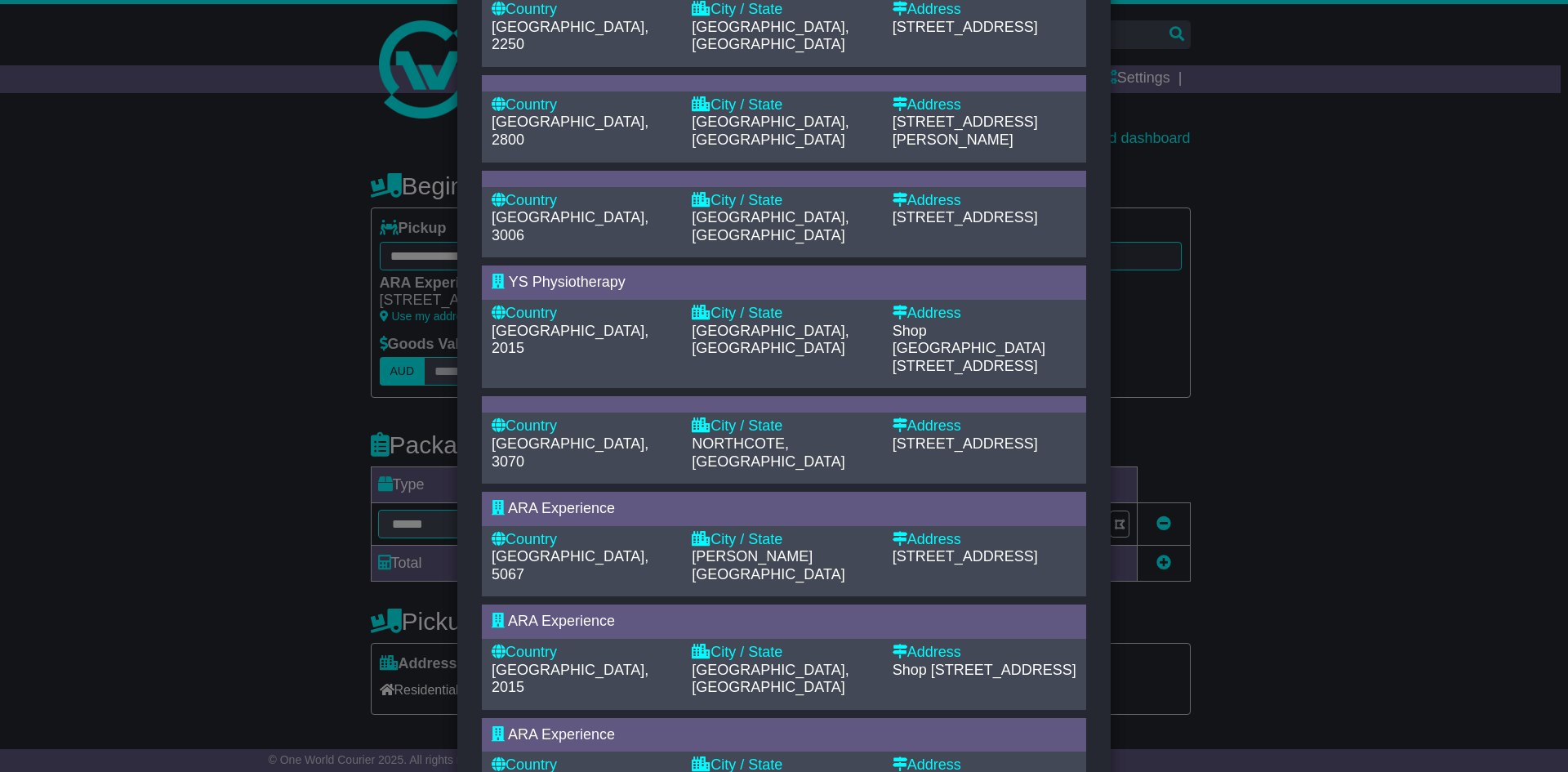click on "[GEOGRAPHIC_DATA], [GEOGRAPHIC_DATA]" at bounding box center (783, 679) 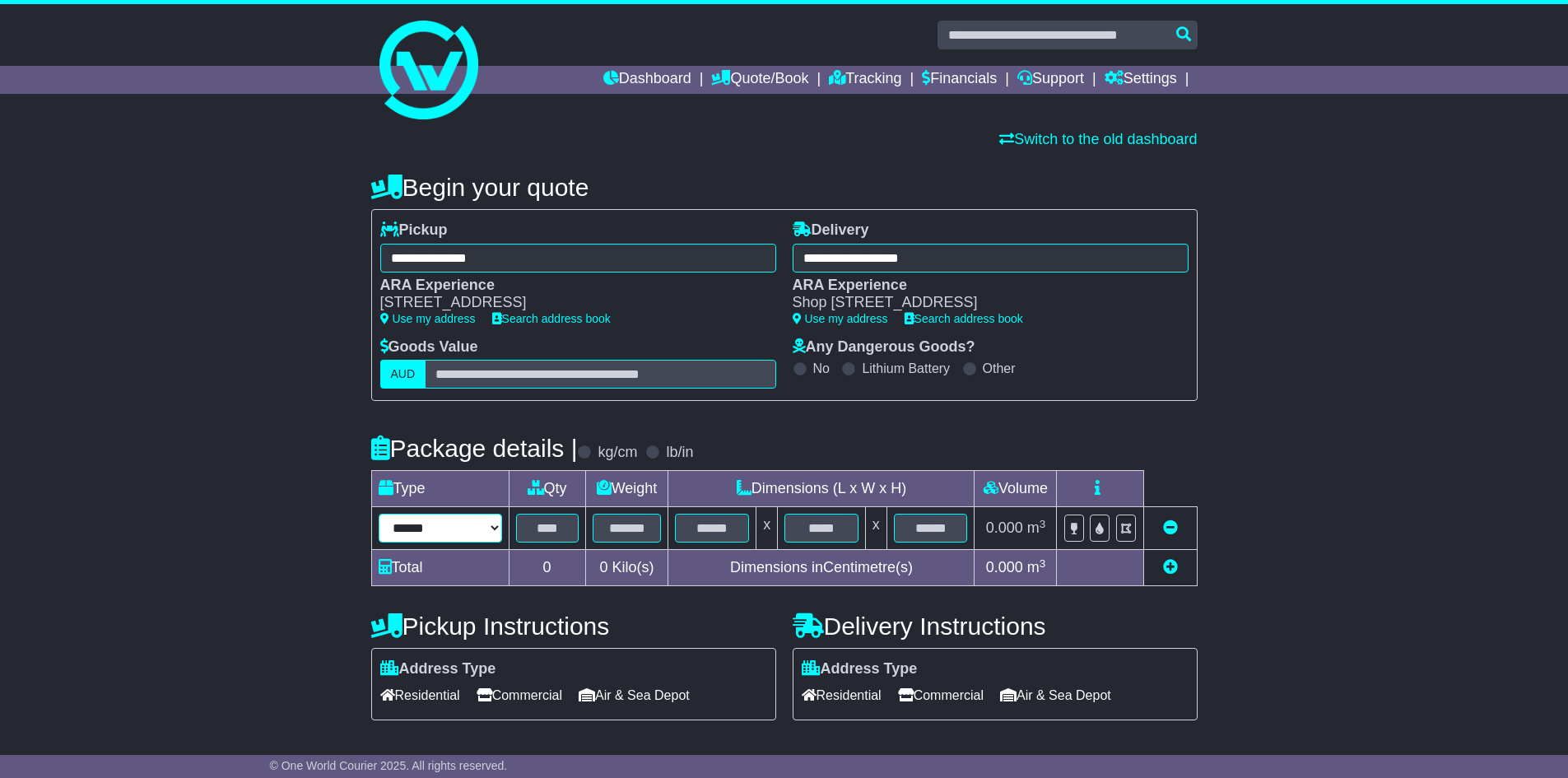 click on "****** ****** *** ******** ***** **** **** ****** *** *******" at bounding box center (440, 528) 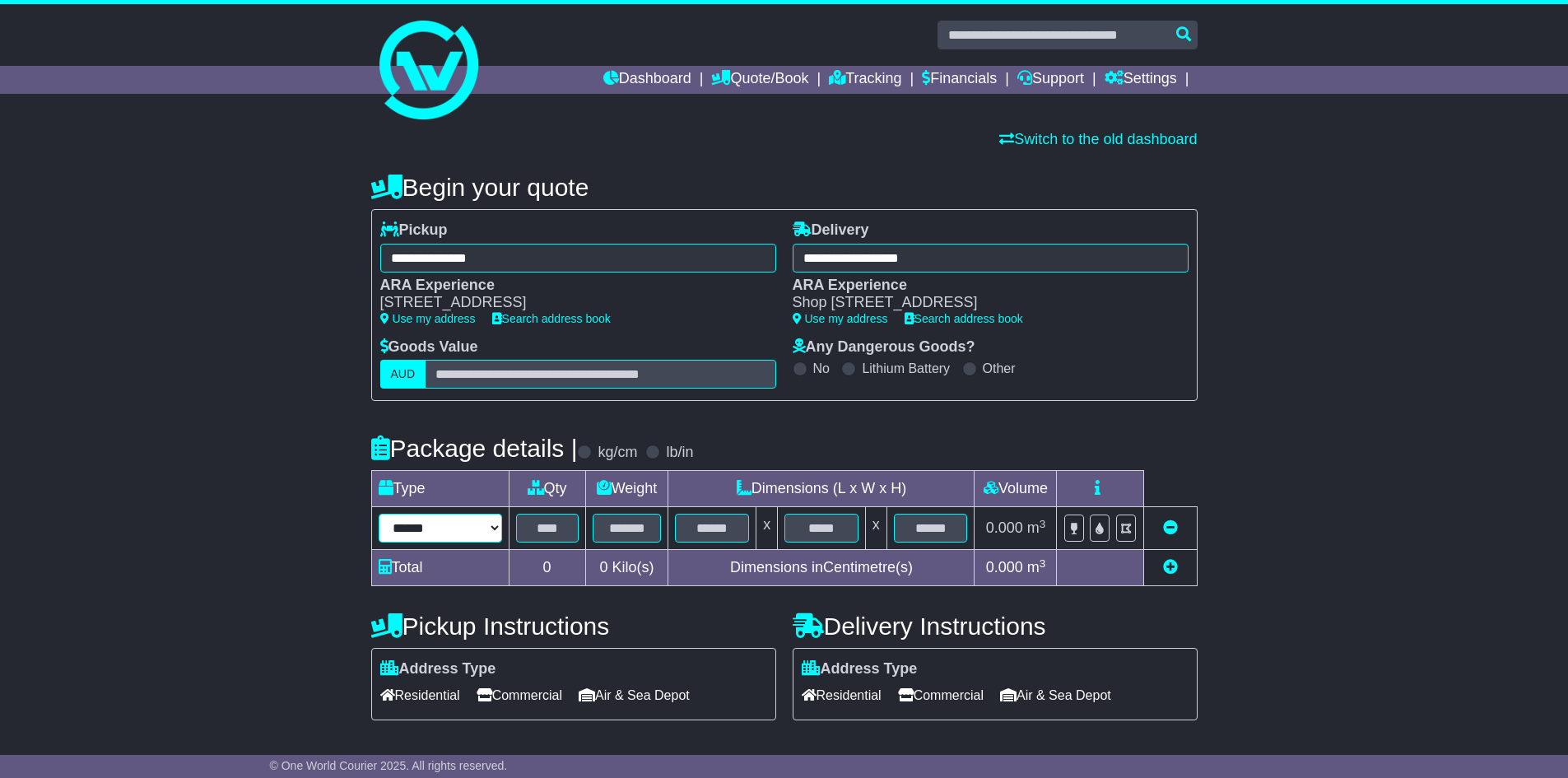select on "****" 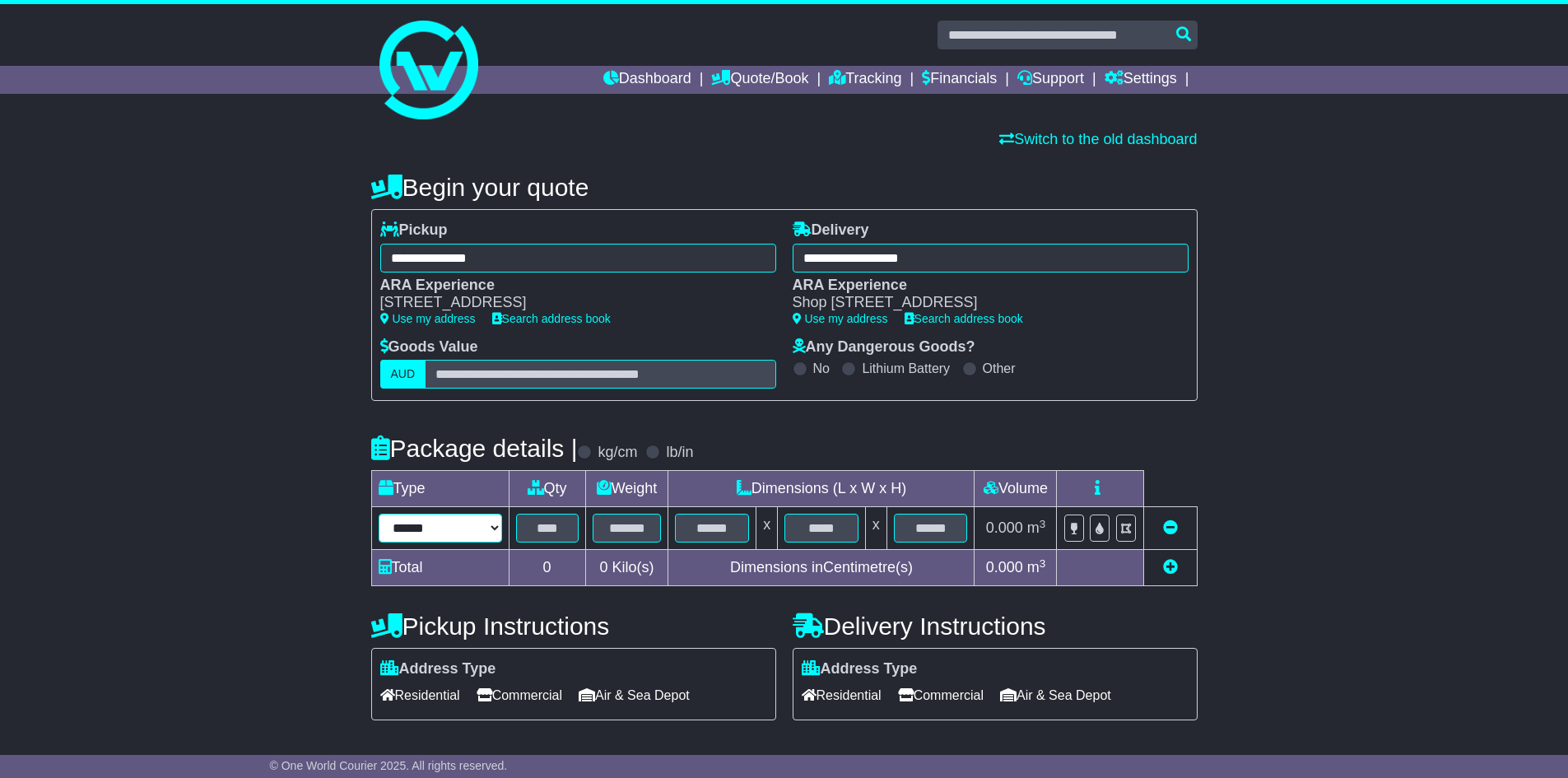 click on "****** ****** *** ******** ***** **** **** ****** *** *******" at bounding box center (440, 528) 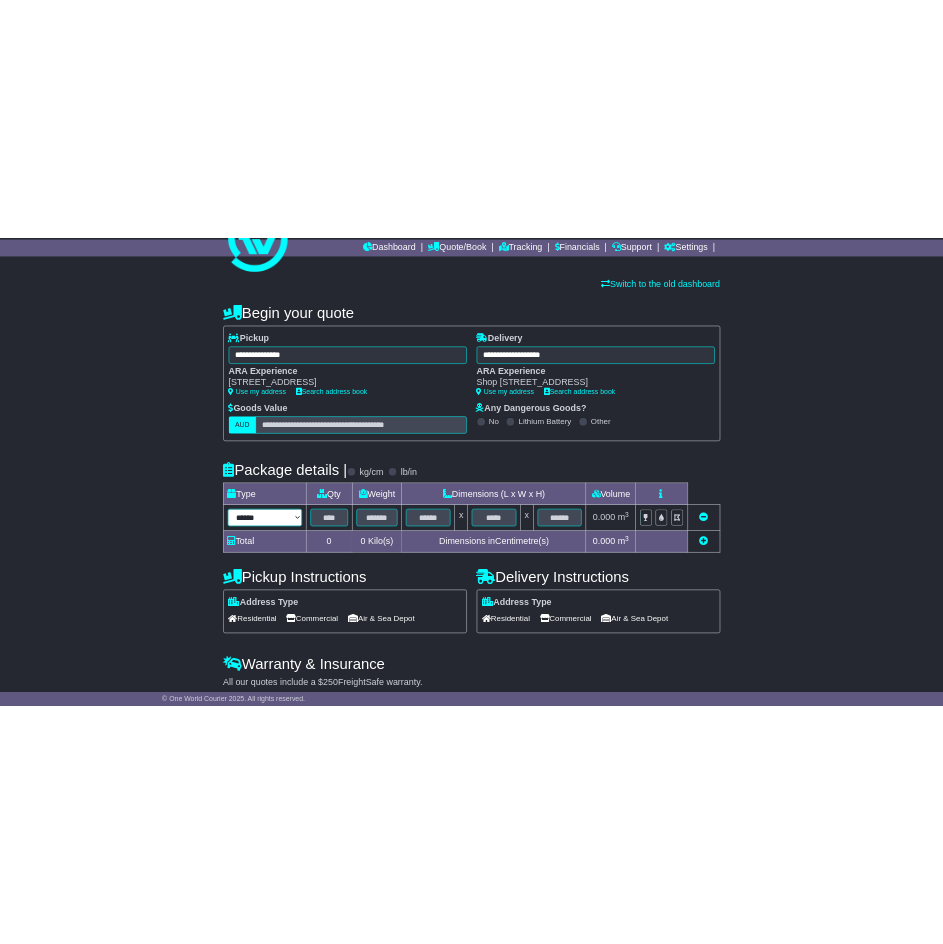 scroll, scrollTop: 157, scrollLeft: 0, axis: vertical 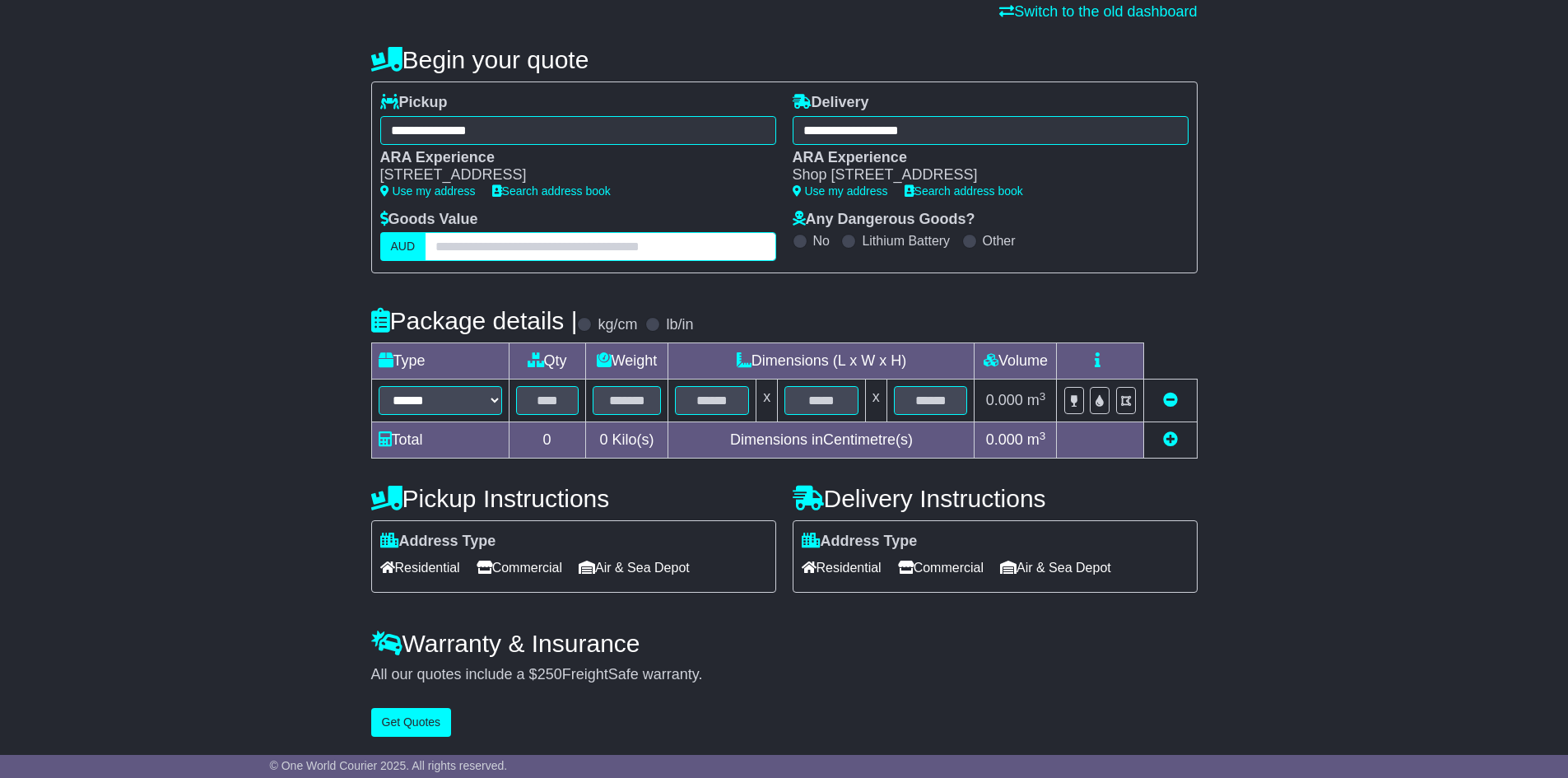 click at bounding box center (600, 246) 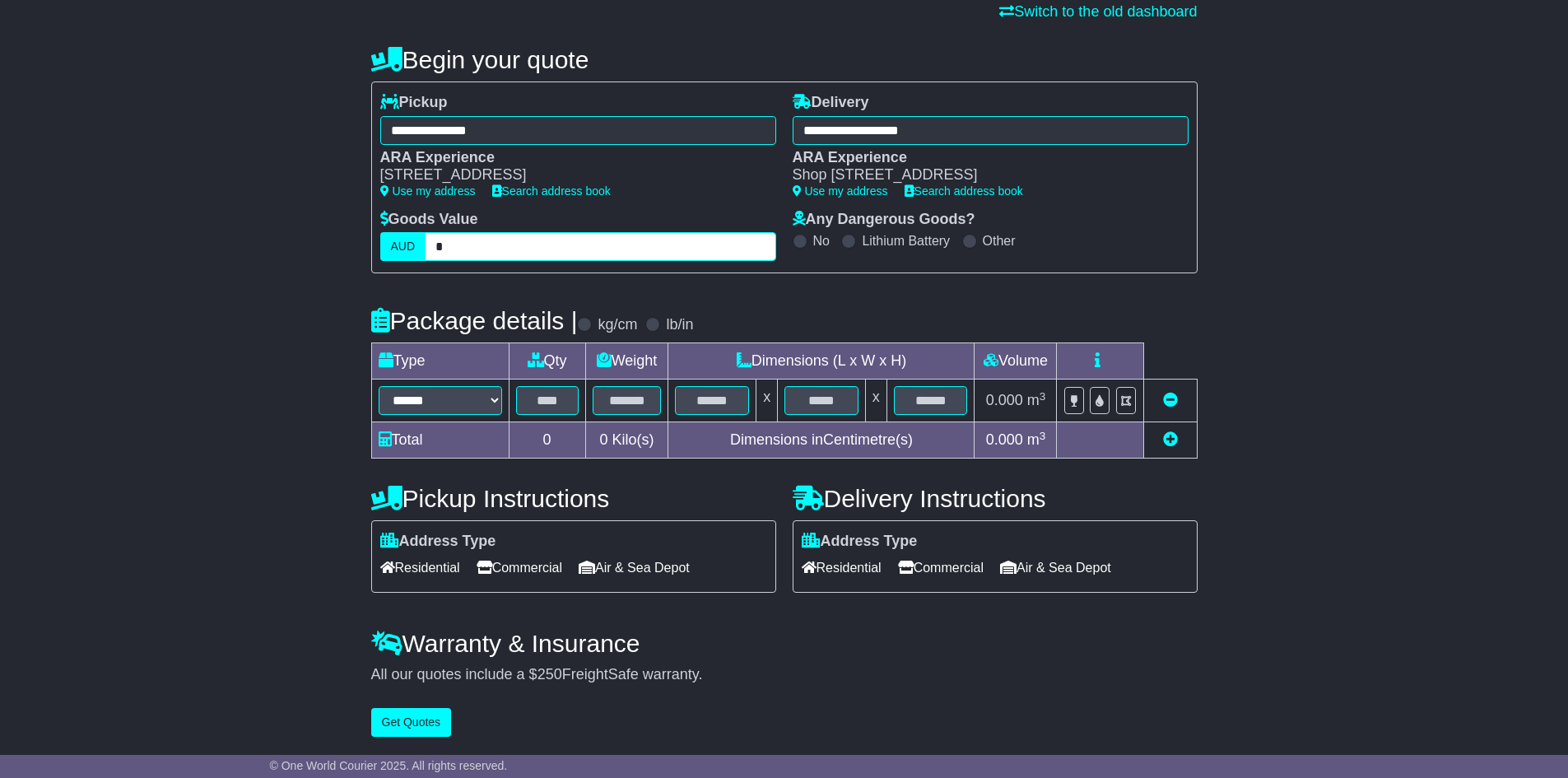 type on "*" 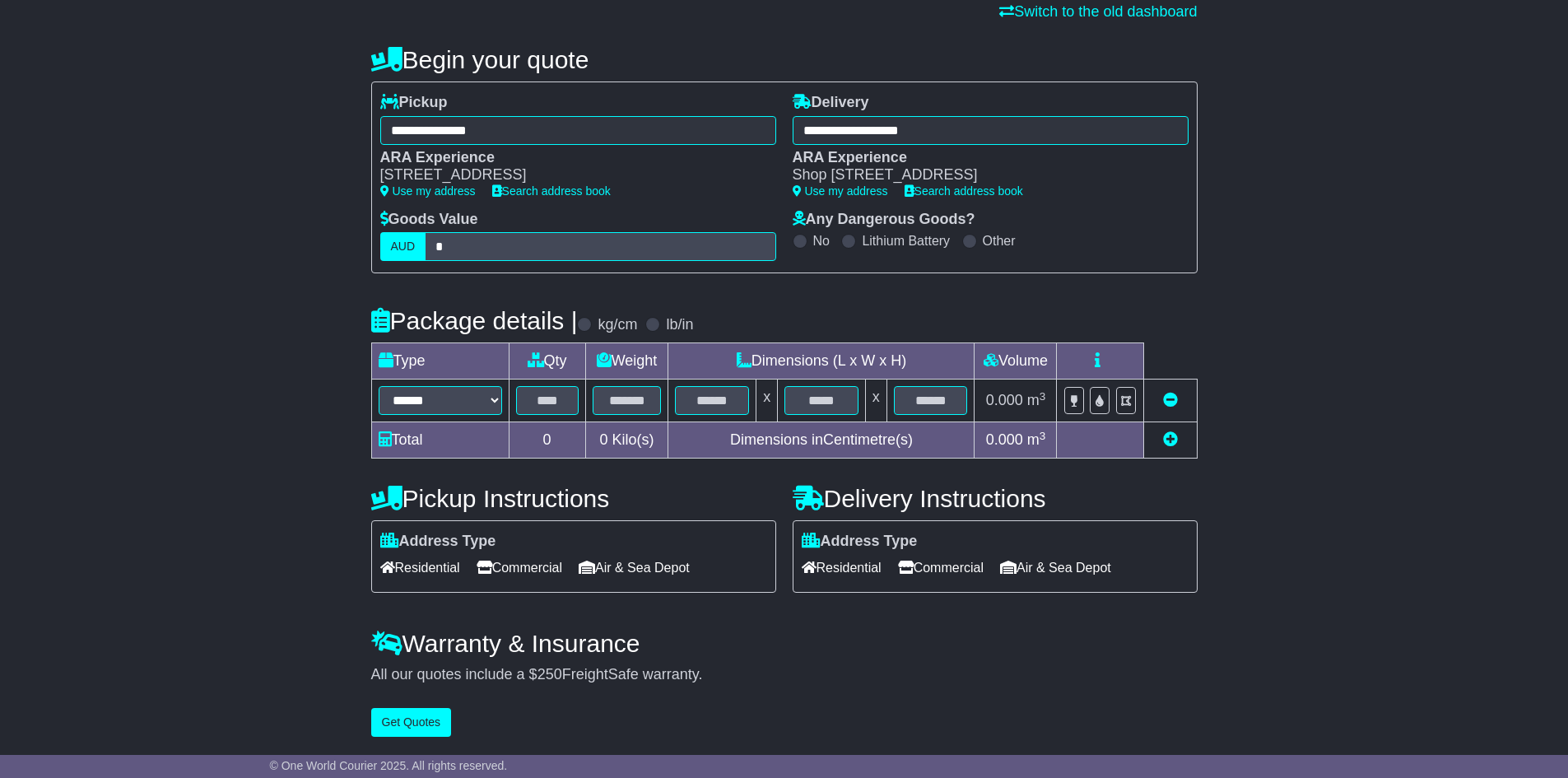 click on "**********" at bounding box center [784, 361] 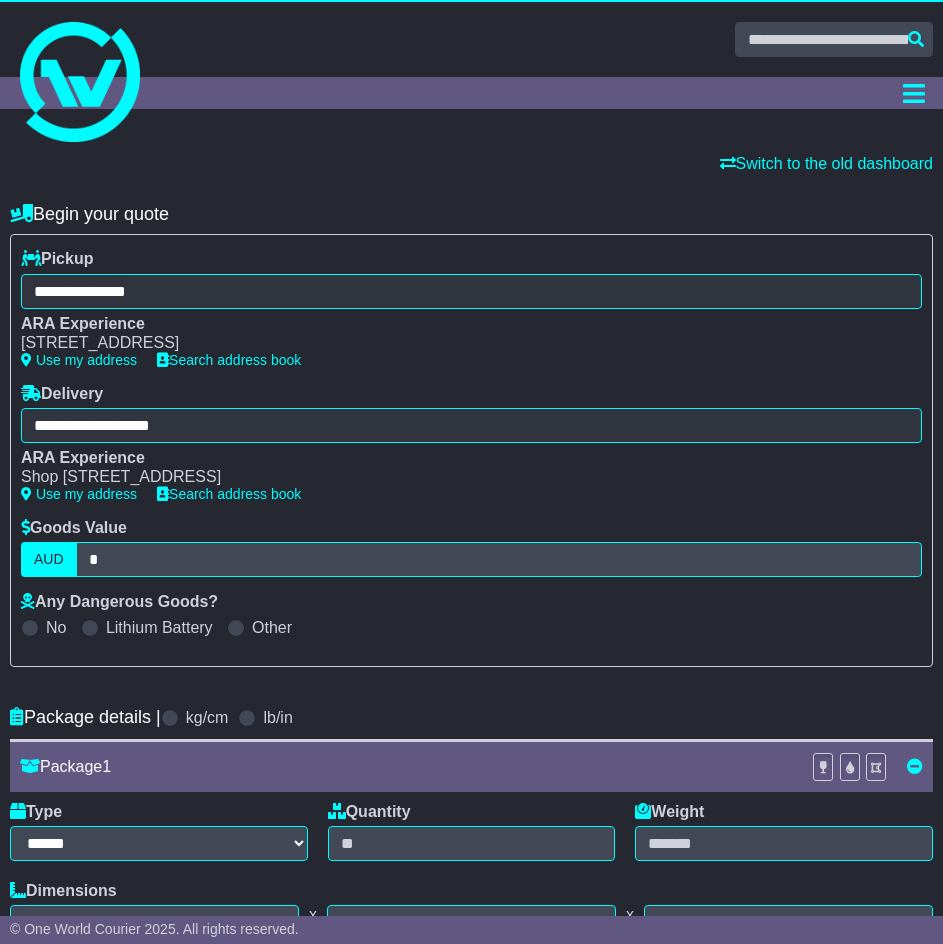 scroll, scrollTop: 0, scrollLeft: 0, axis: both 